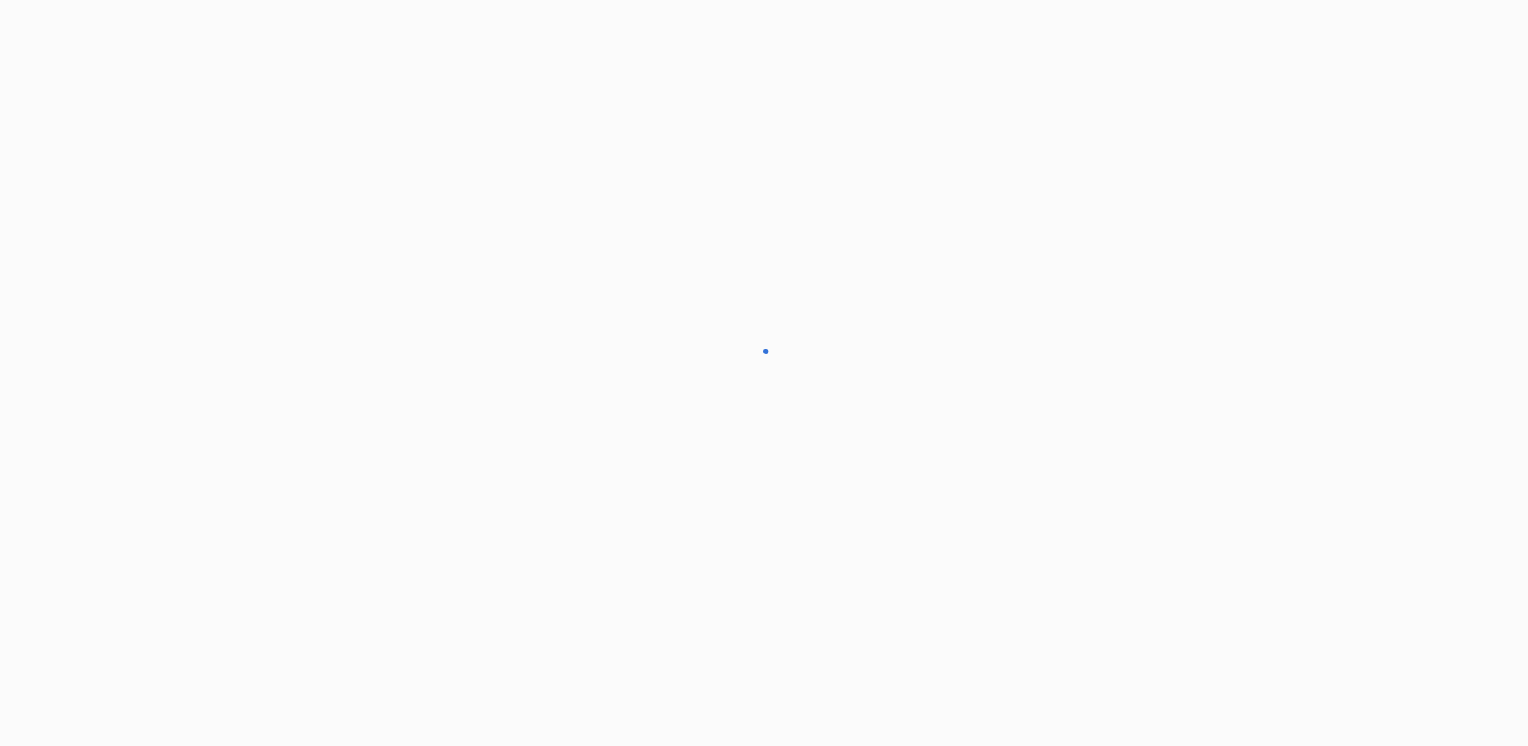 scroll, scrollTop: 0, scrollLeft: 0, axis: both 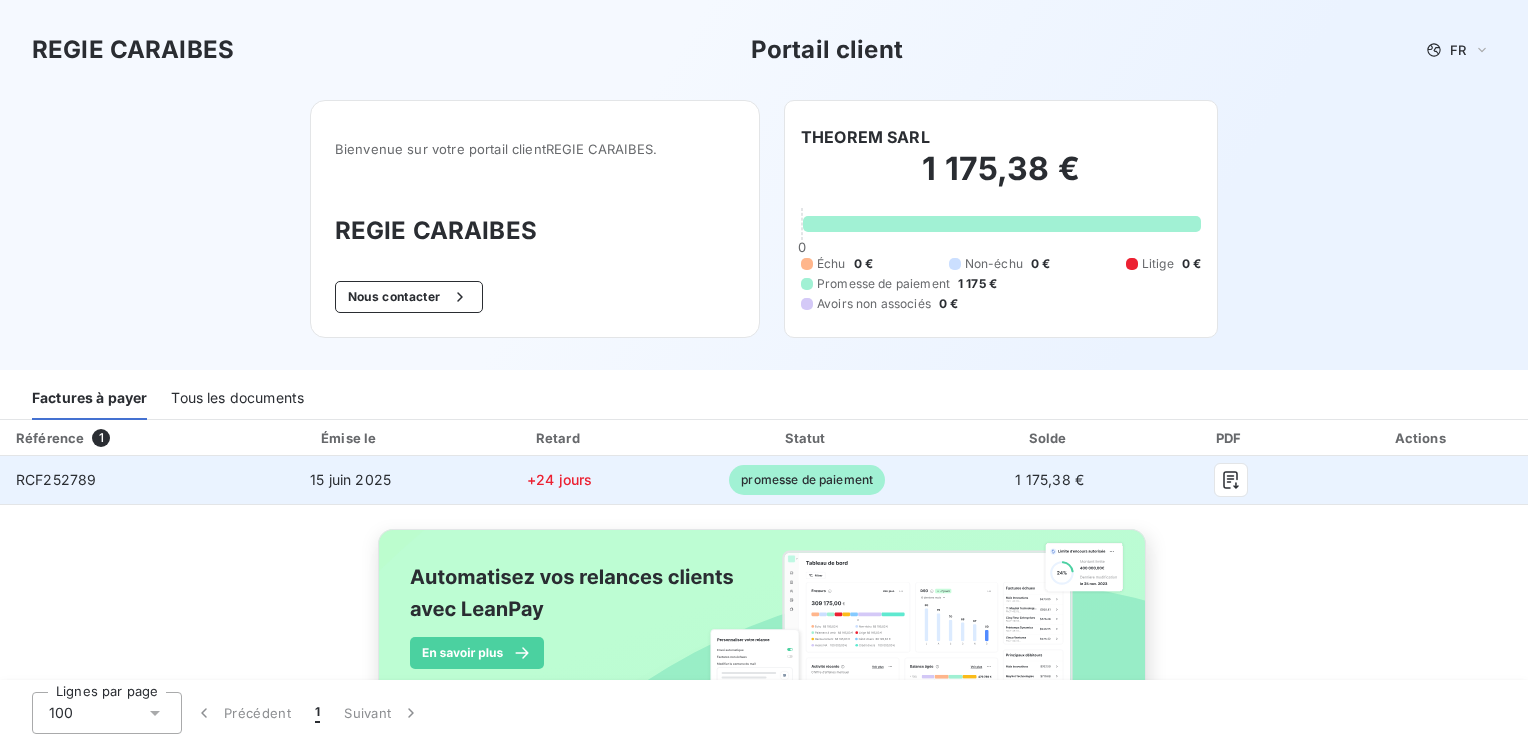 click on "promesse de paiement" at bounding box center [807, 480] 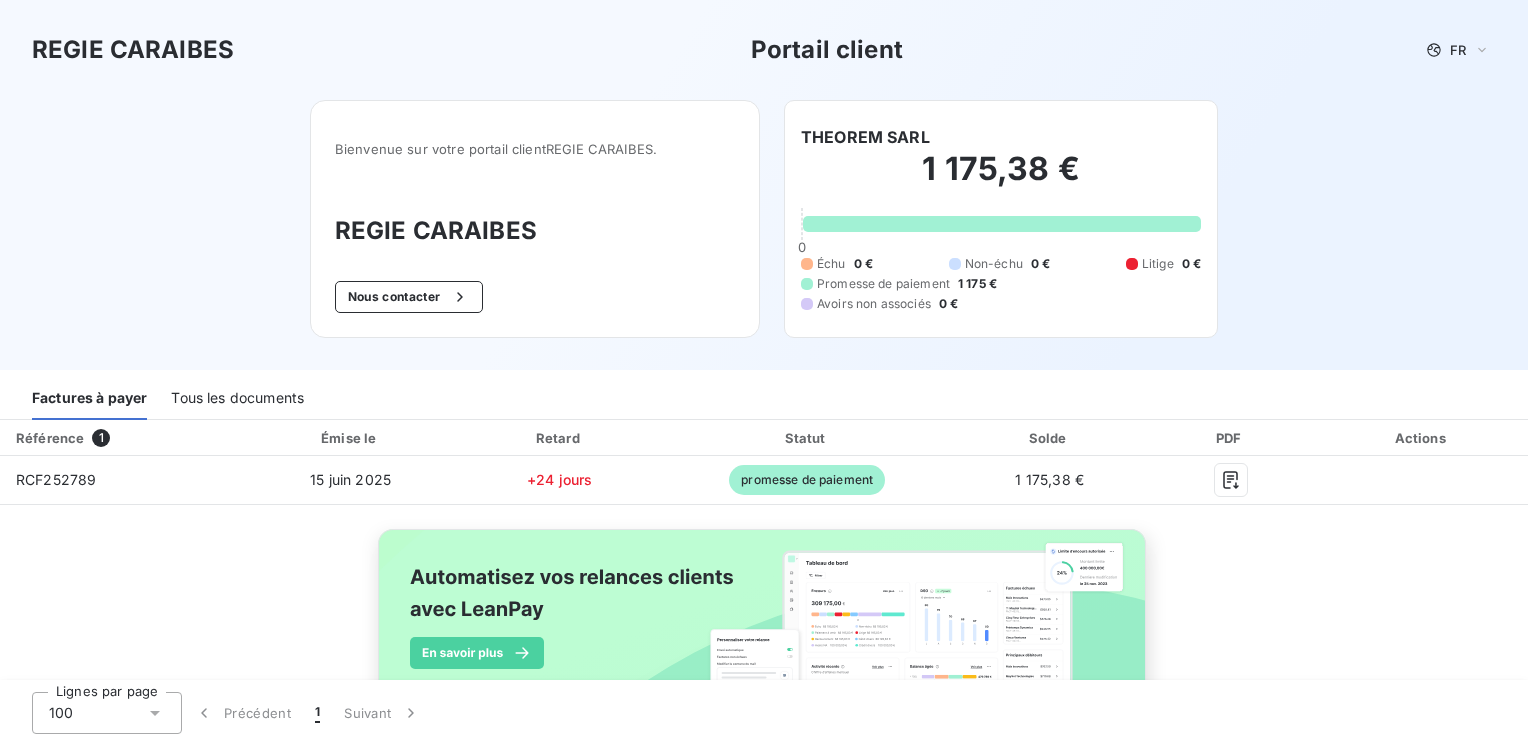 click on "Actions" at bounding box center (1422, 438) 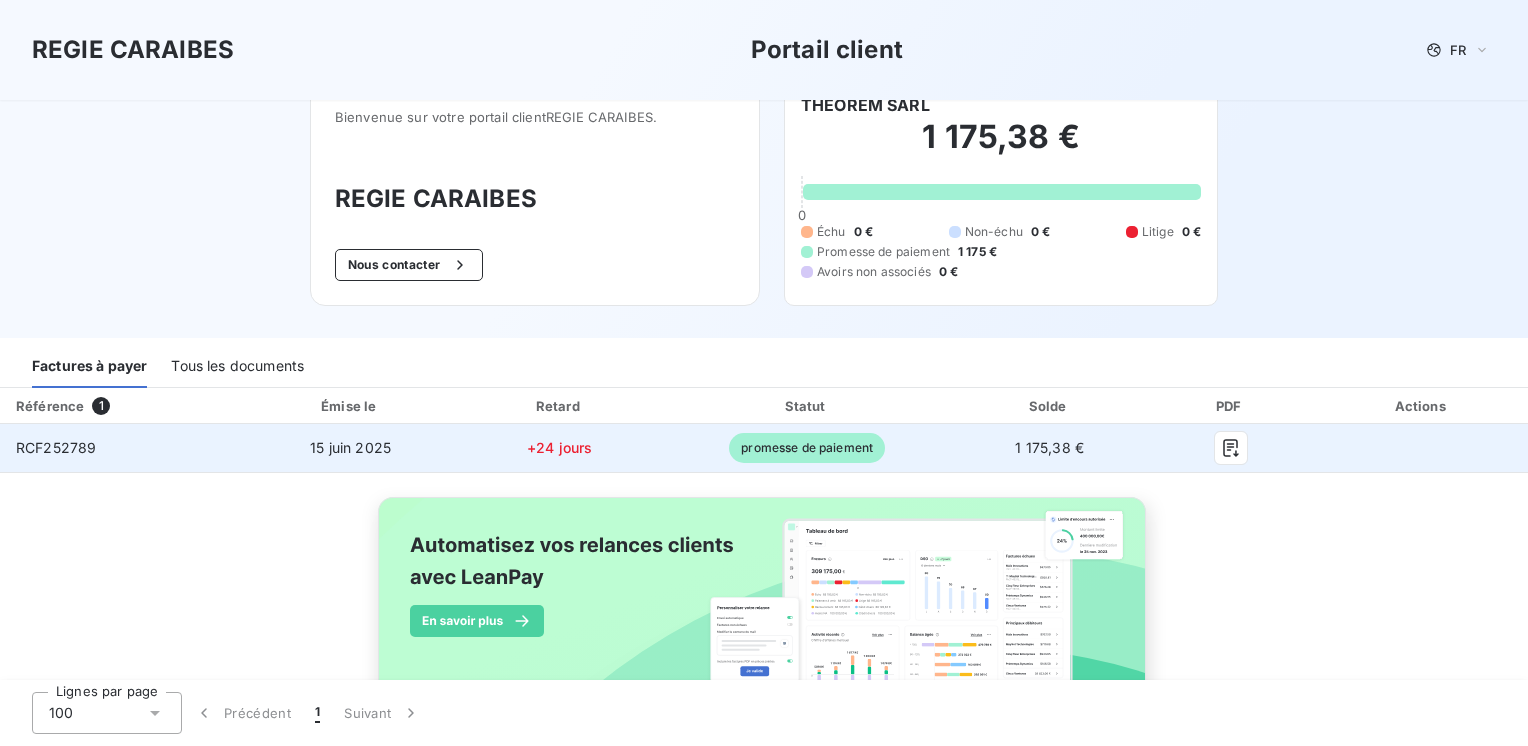scroll, scrollTop: 0, scrollLeft: 0, axis: both 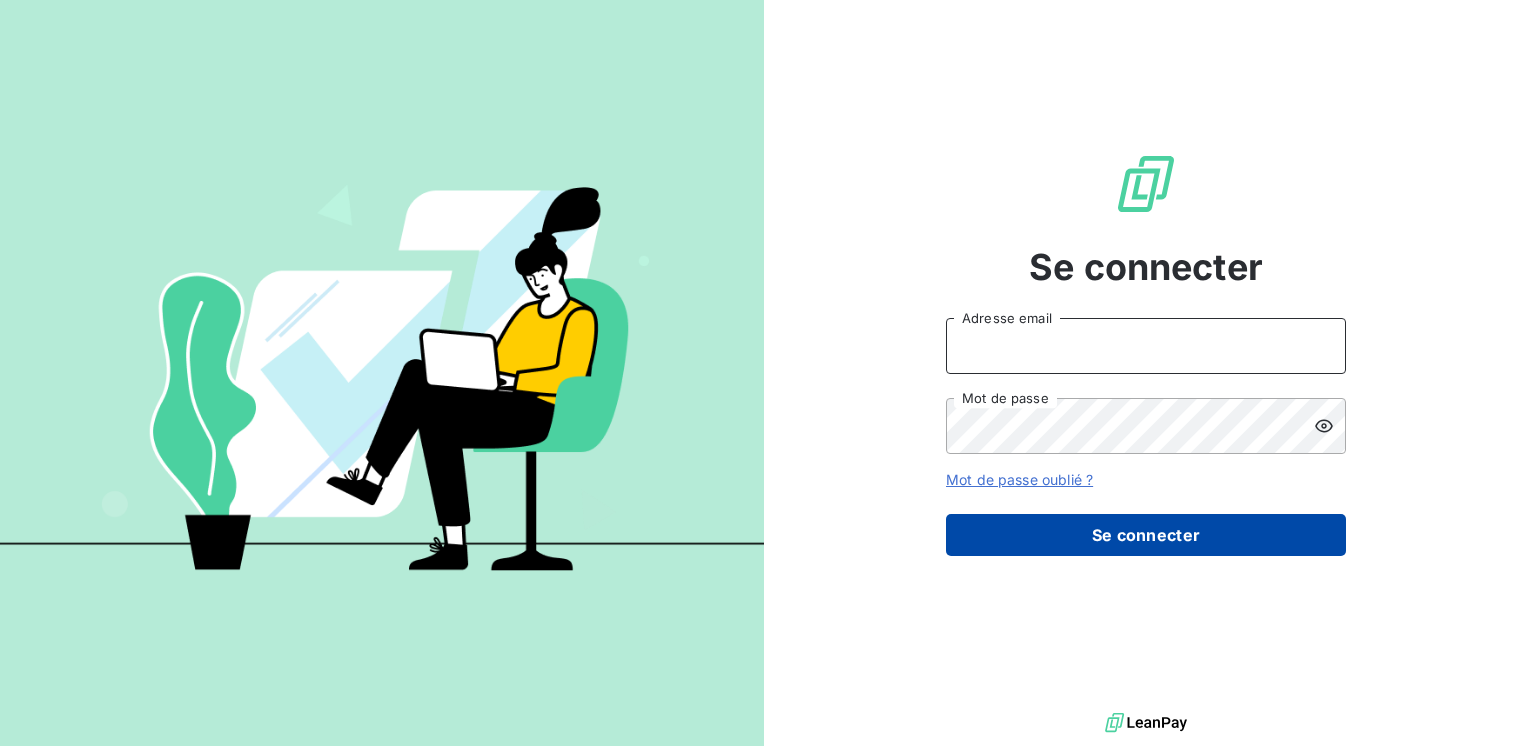 type on "nlamien@rcigroup.fr" 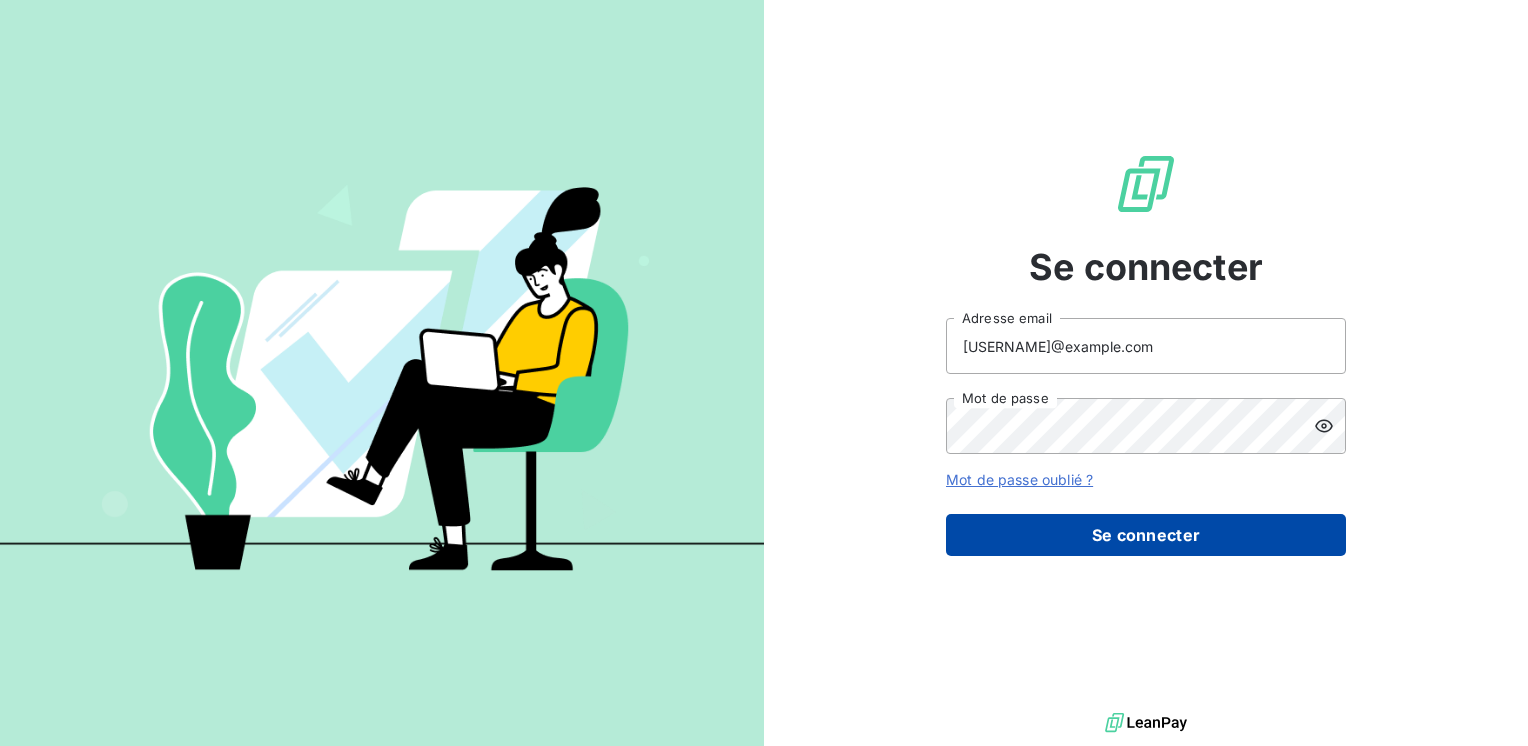 click on "Se connecter" at bounding box center (1146, 535) 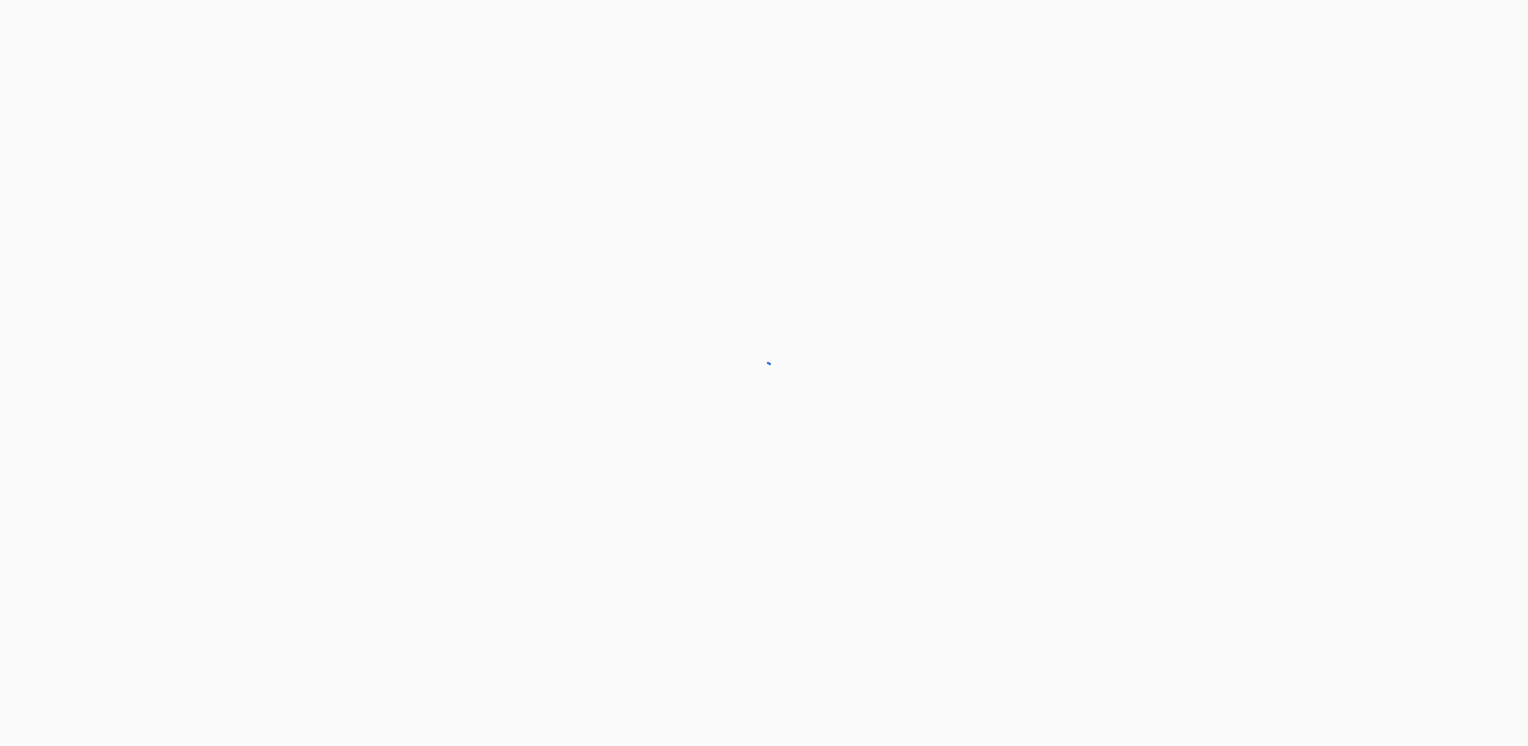 scroll, scrollTop: 0, scrollLeft: 0, axis: both 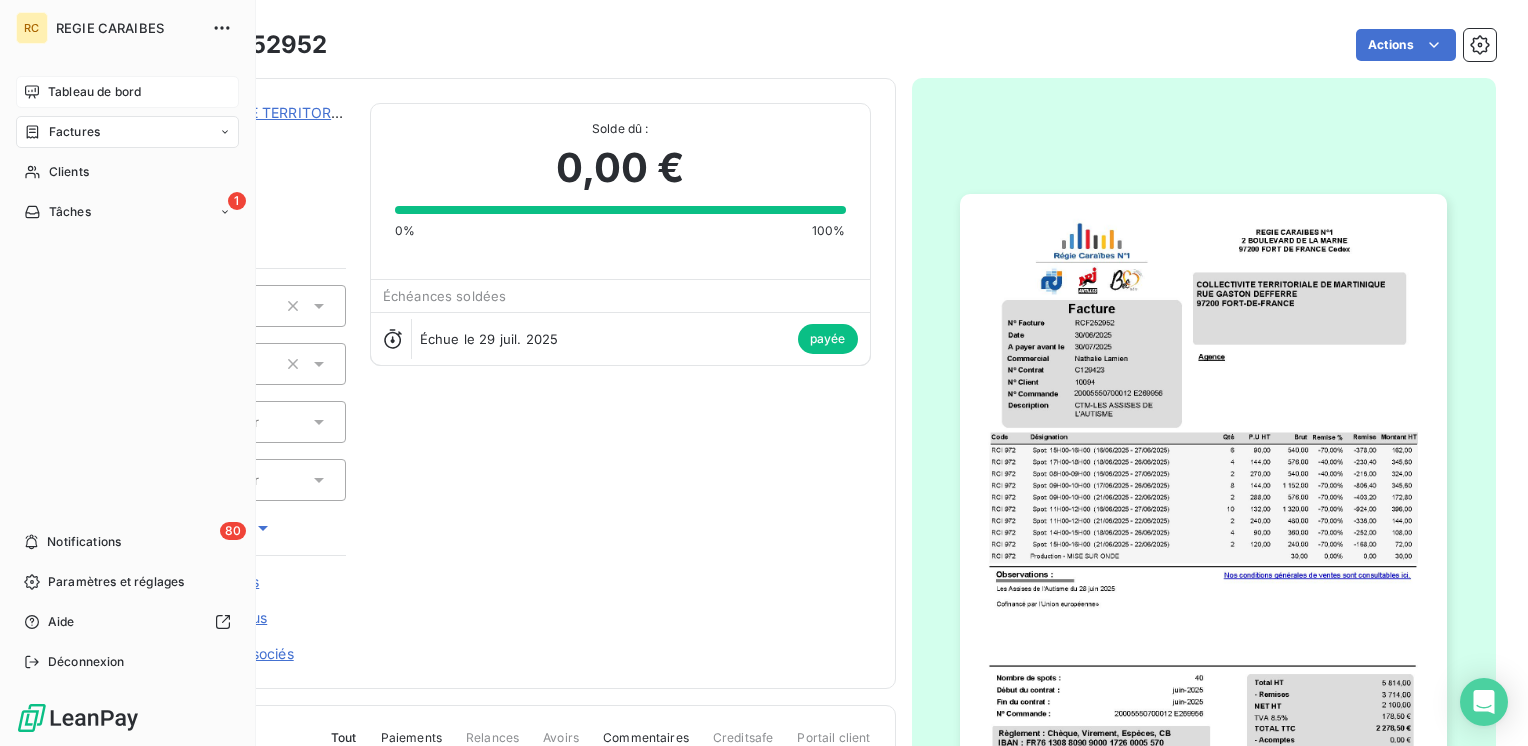 click on "Tableau de bord" at bounding box center [94, 92] 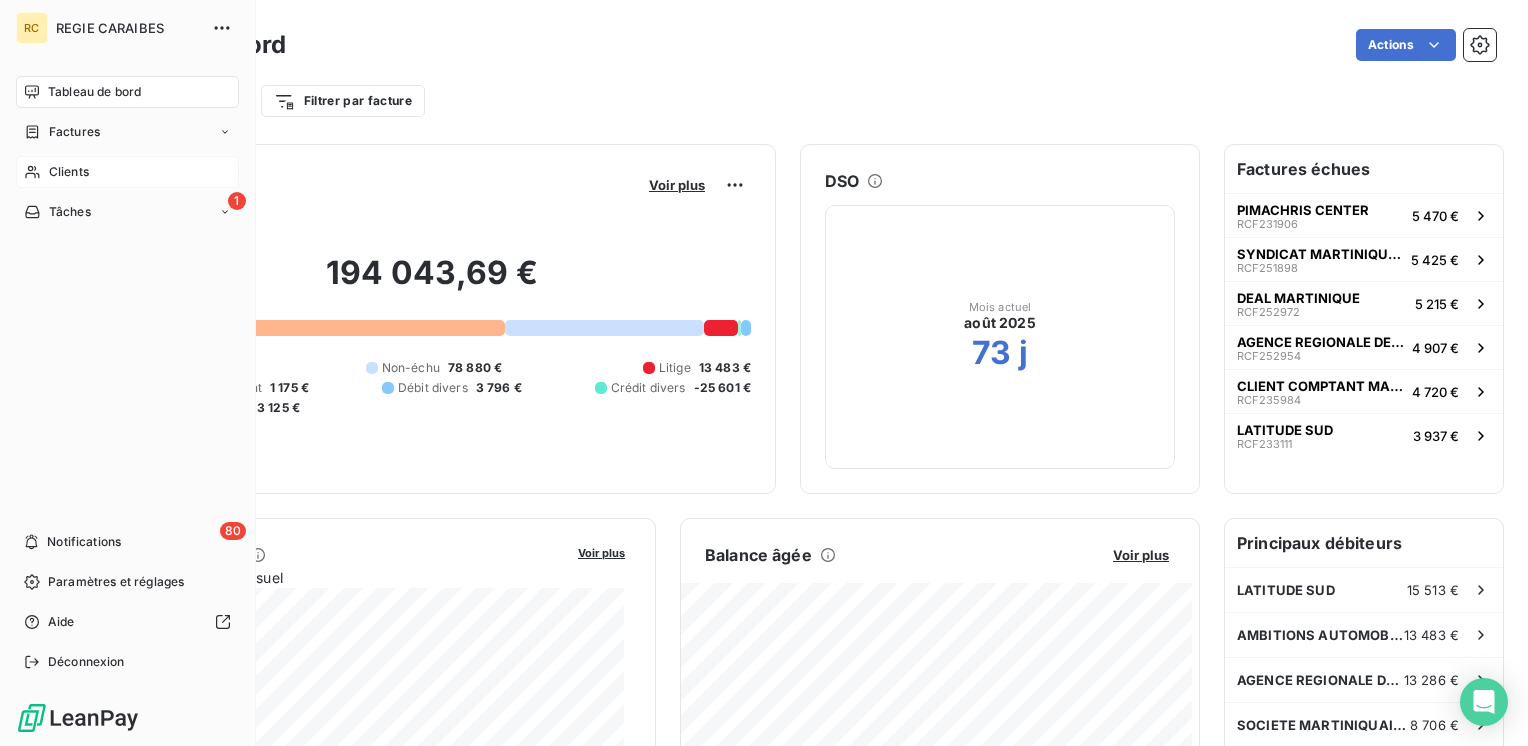 click on "Clients" at bounding box center [69, 172] 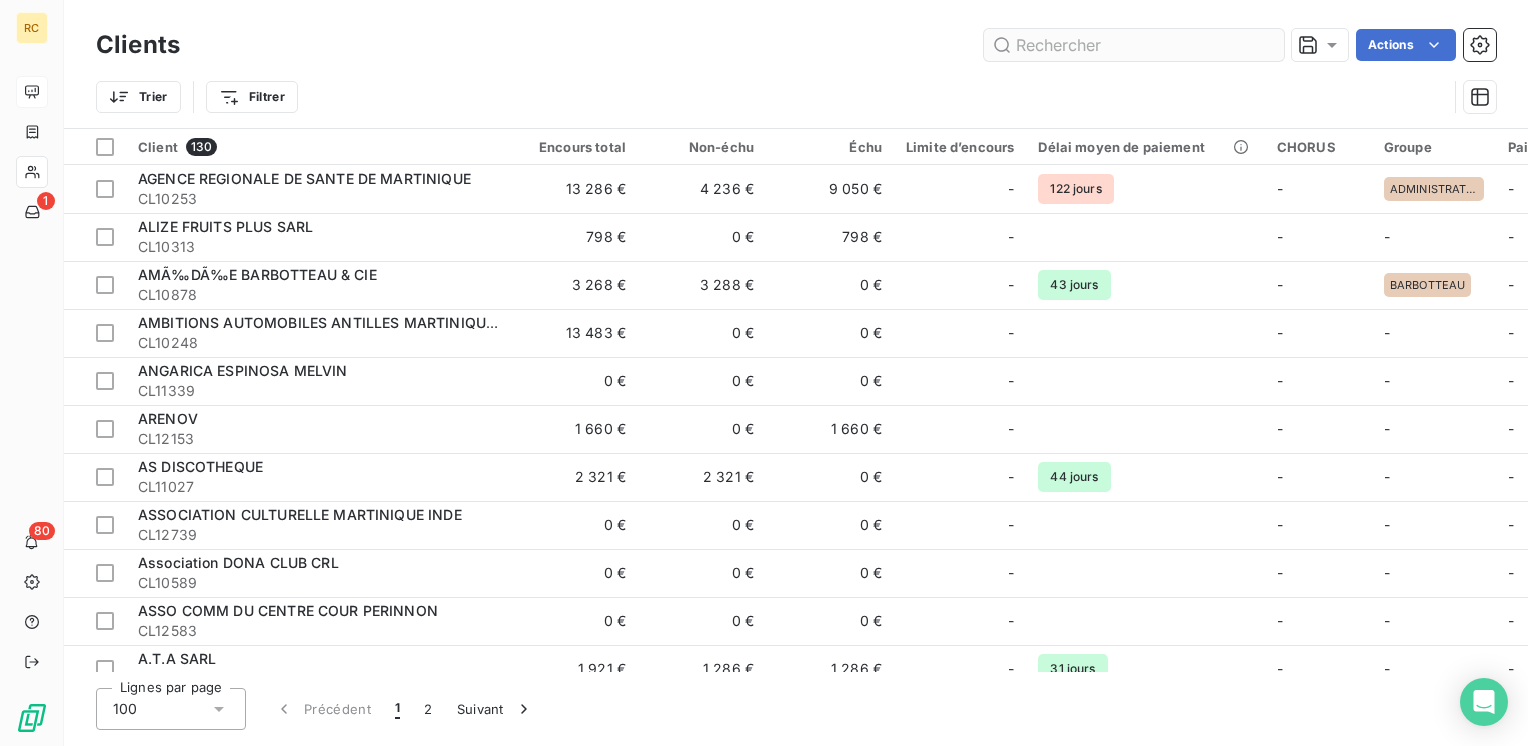click at bounding box center [1134, 45] 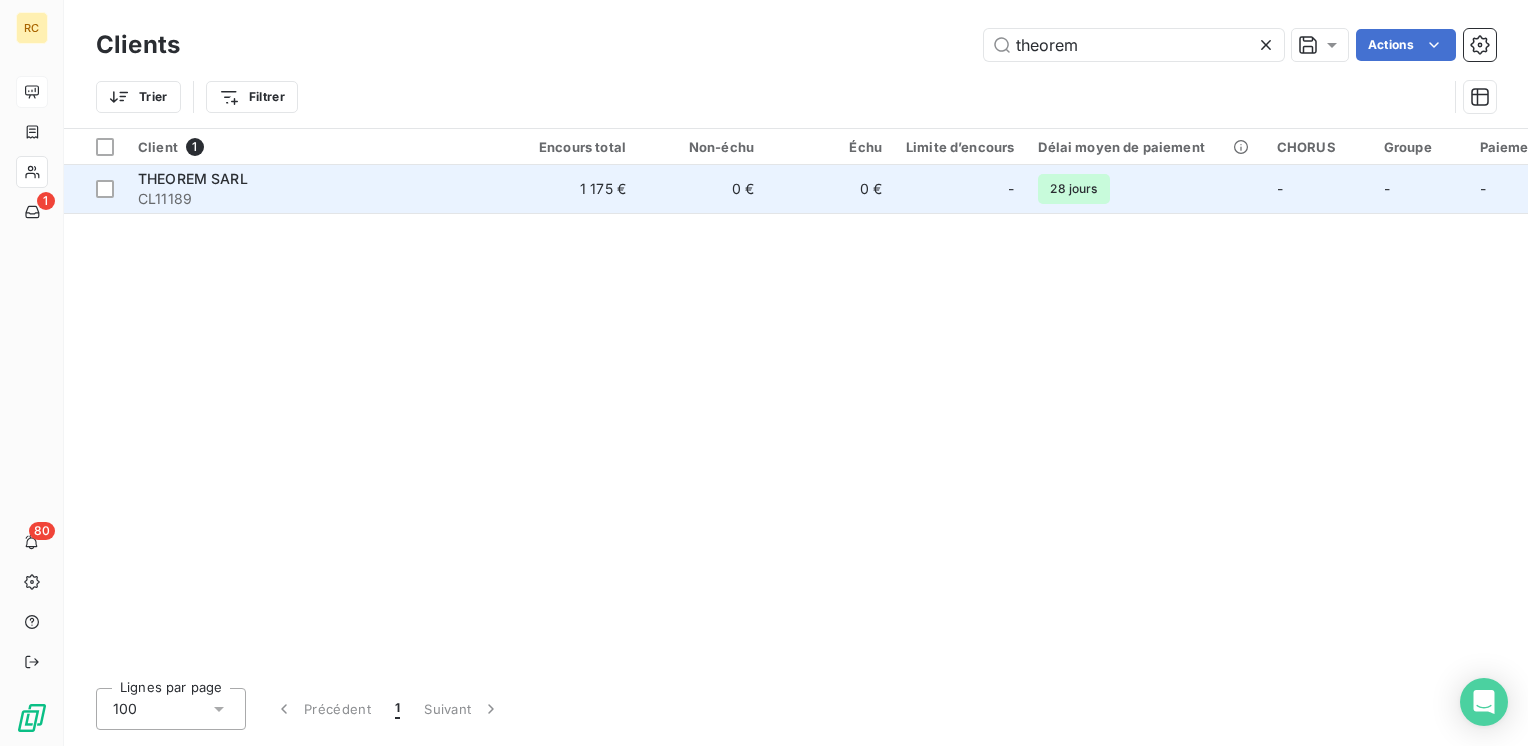 type on "theorem" 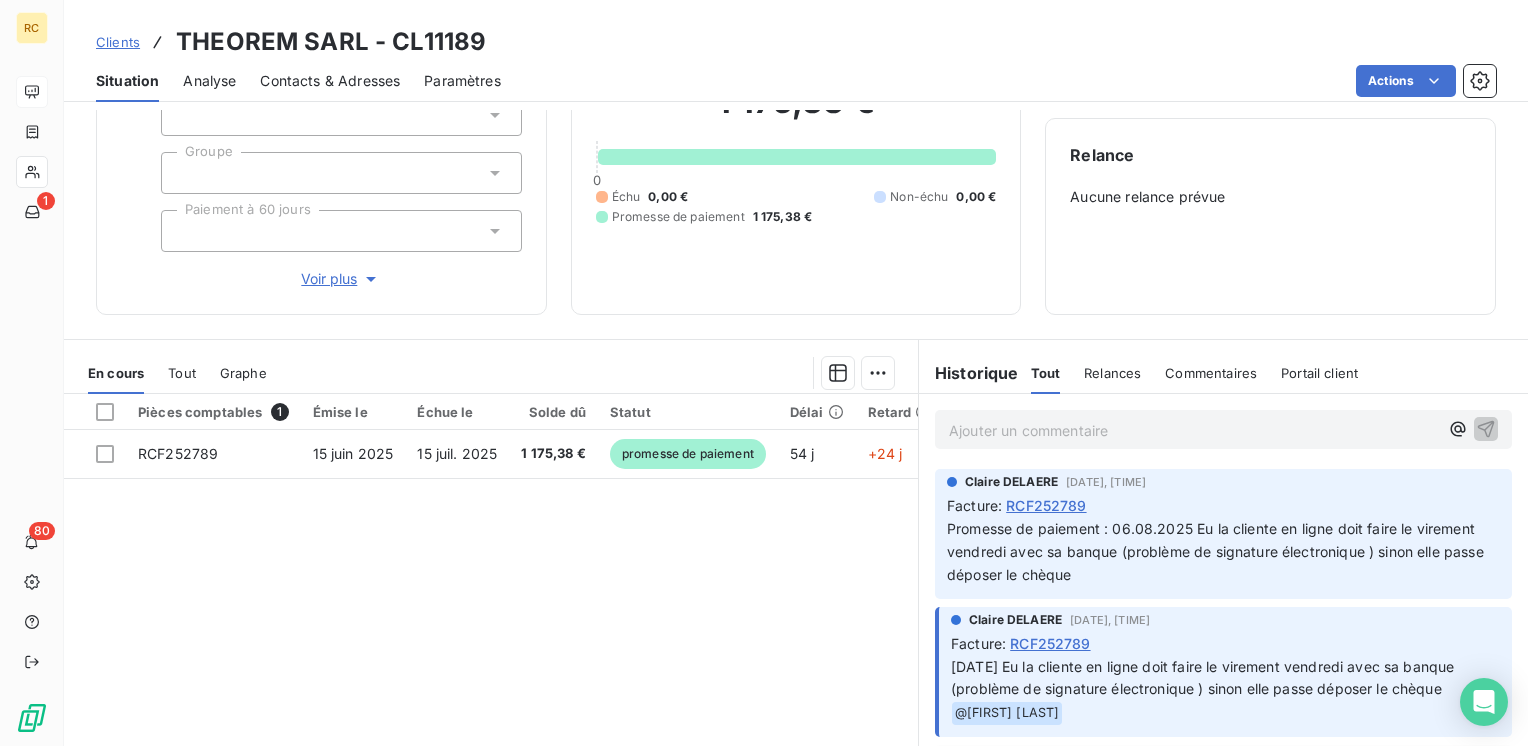 scroll, scrollTop: 200, scrollLeft: 0, axis: vertical 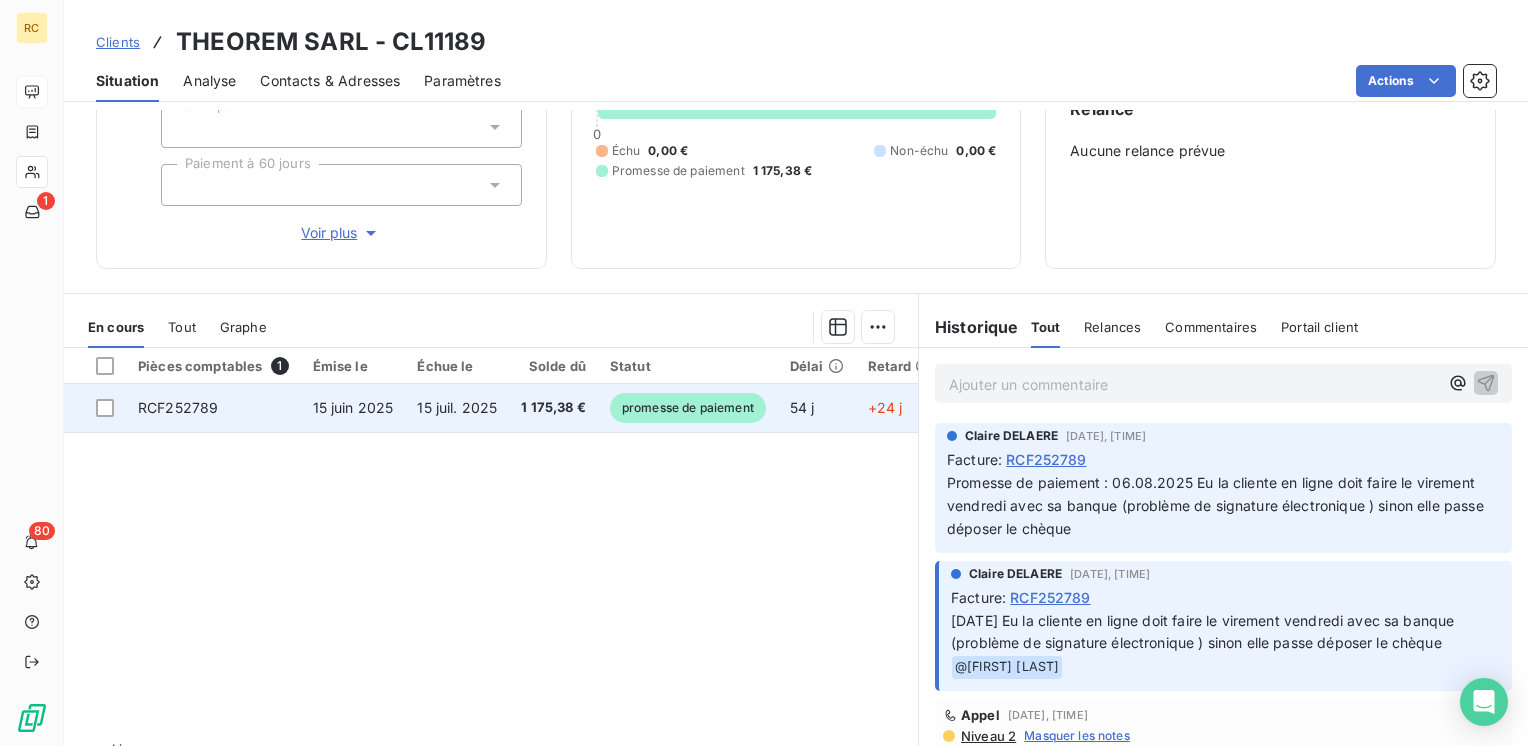 click on "RCF252789" at bounding box center [178, 407] 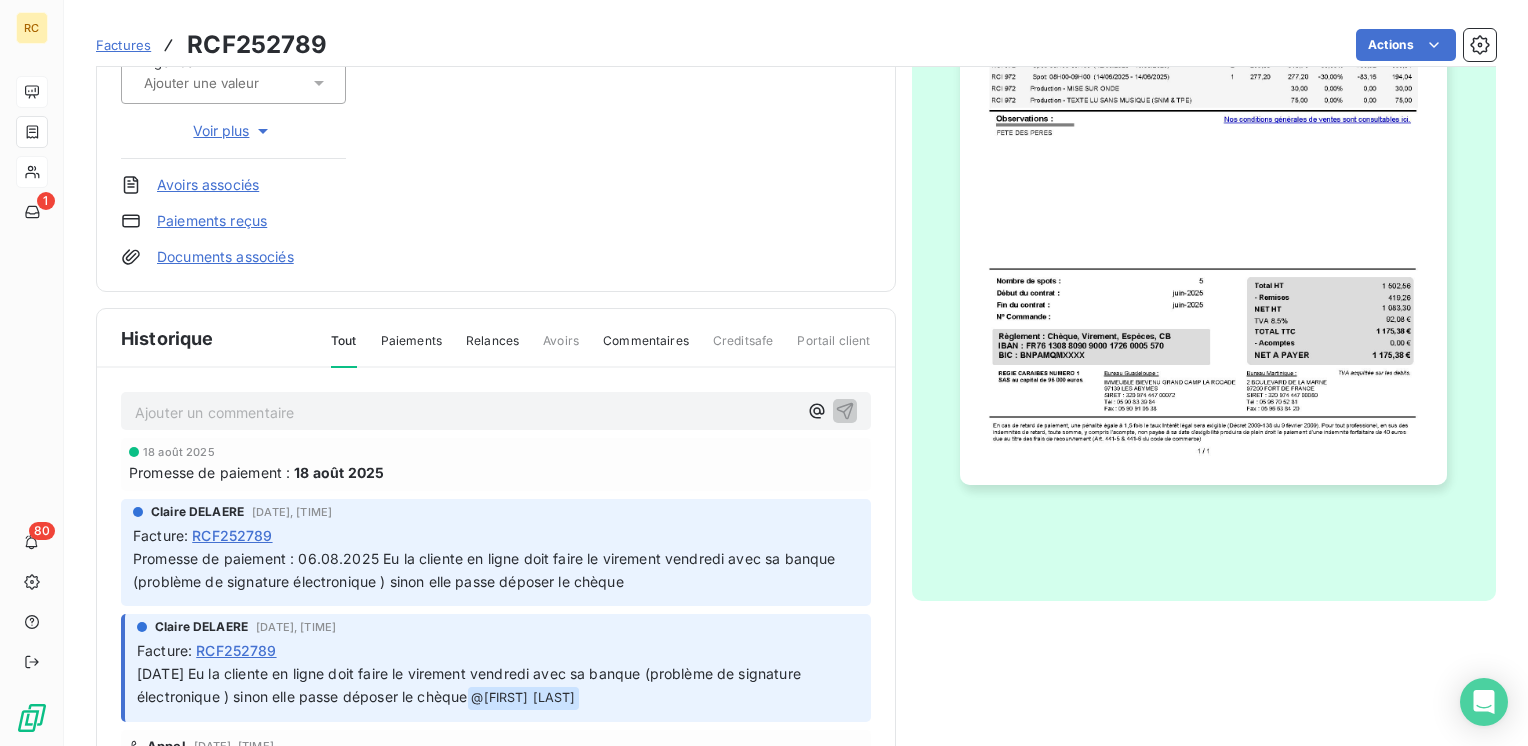 scroll, scrollTop: 400, scrollLeft: 0, axis: vertical 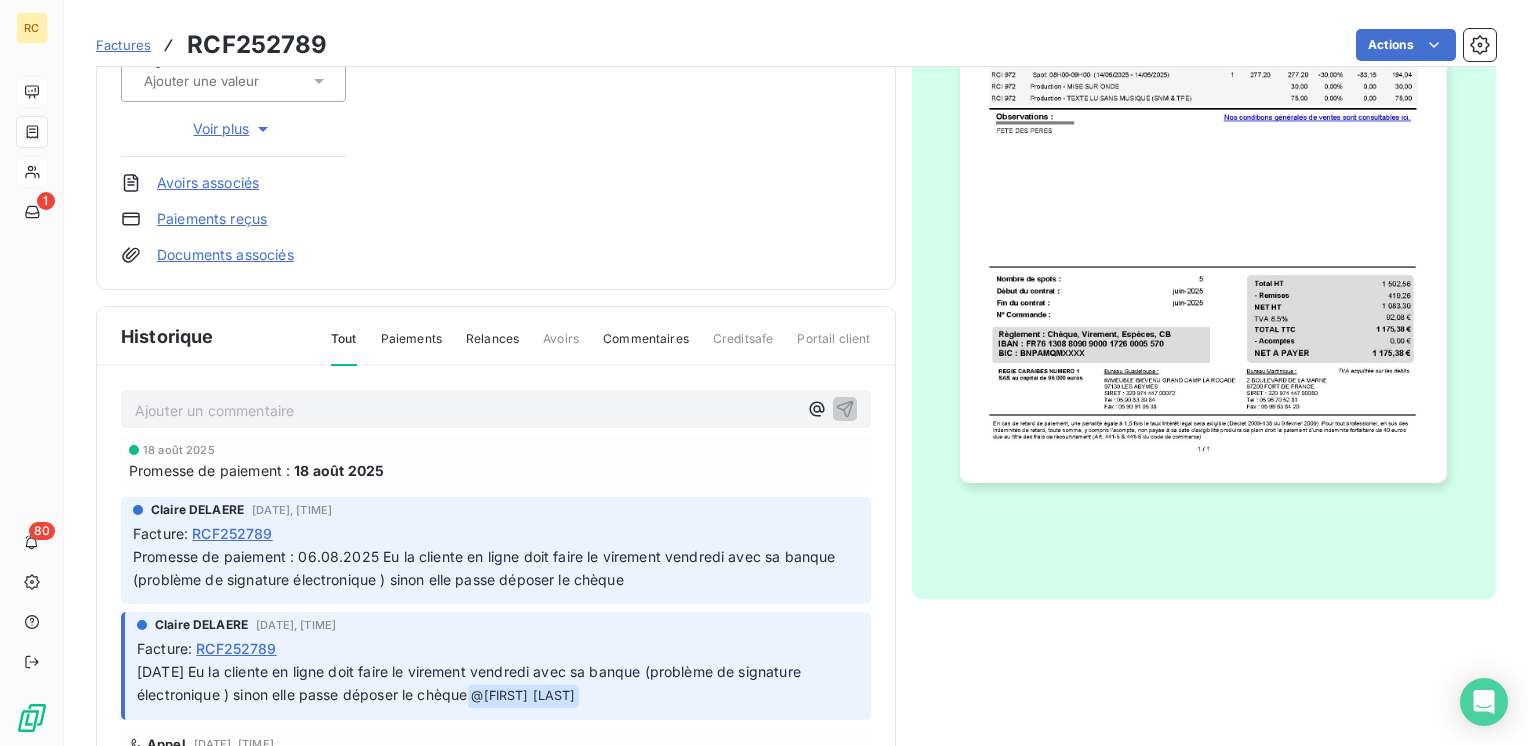 click on "Ajouter un commentaire ﻿" at bounding box center (466, 409) 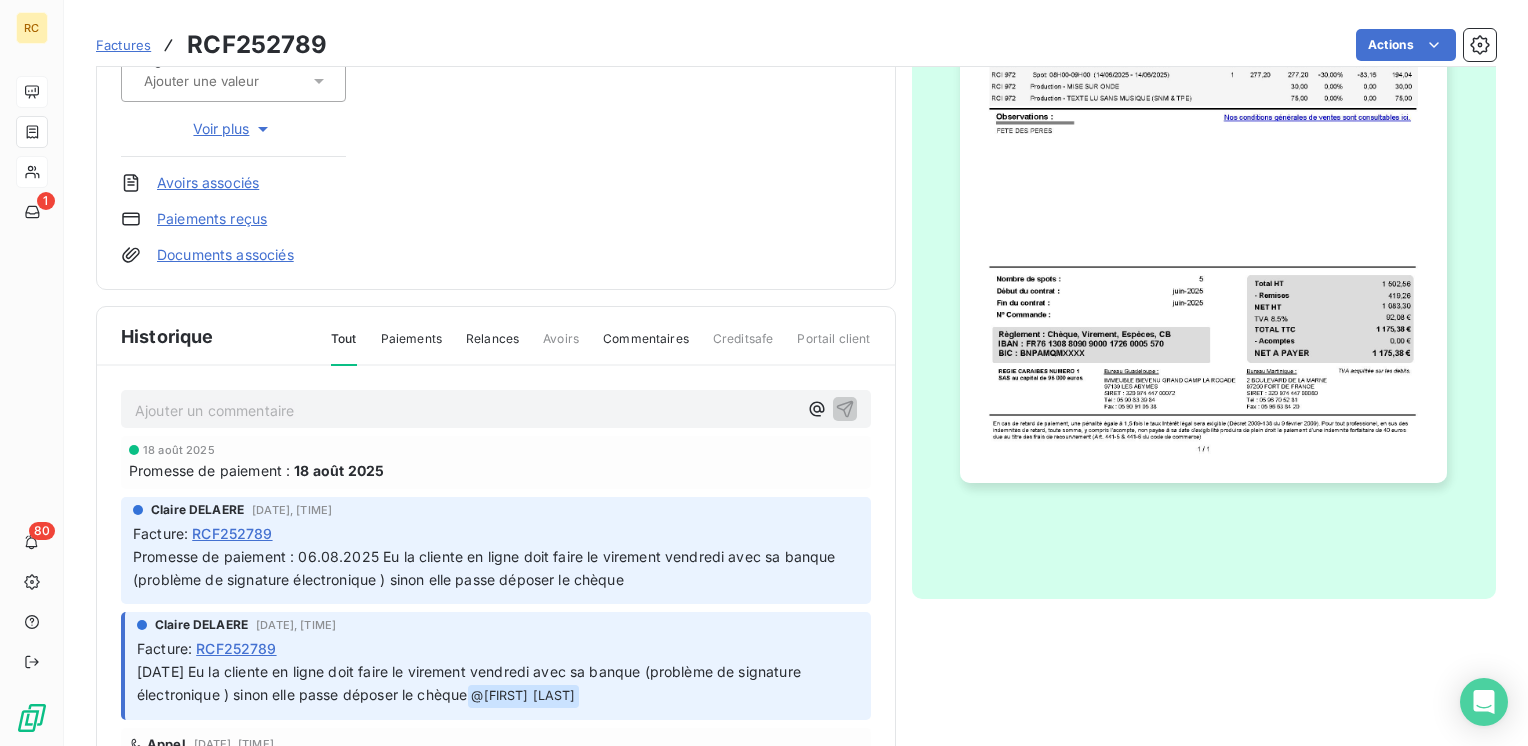 click on "Ajouter un commentaire ﻿" at bounding box center [466, 410] 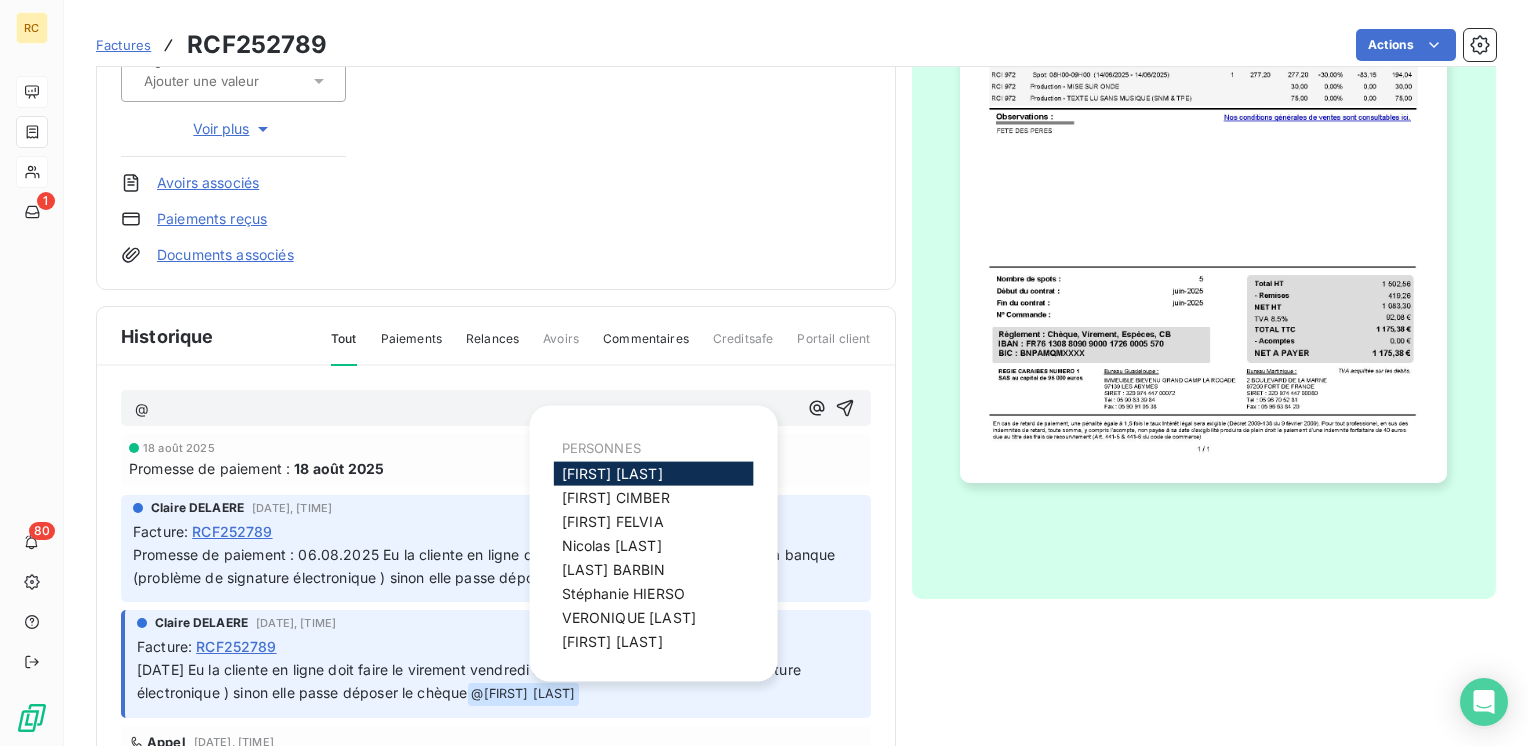 click on "Claire   DELAERE" at bounding box center (612, 473) 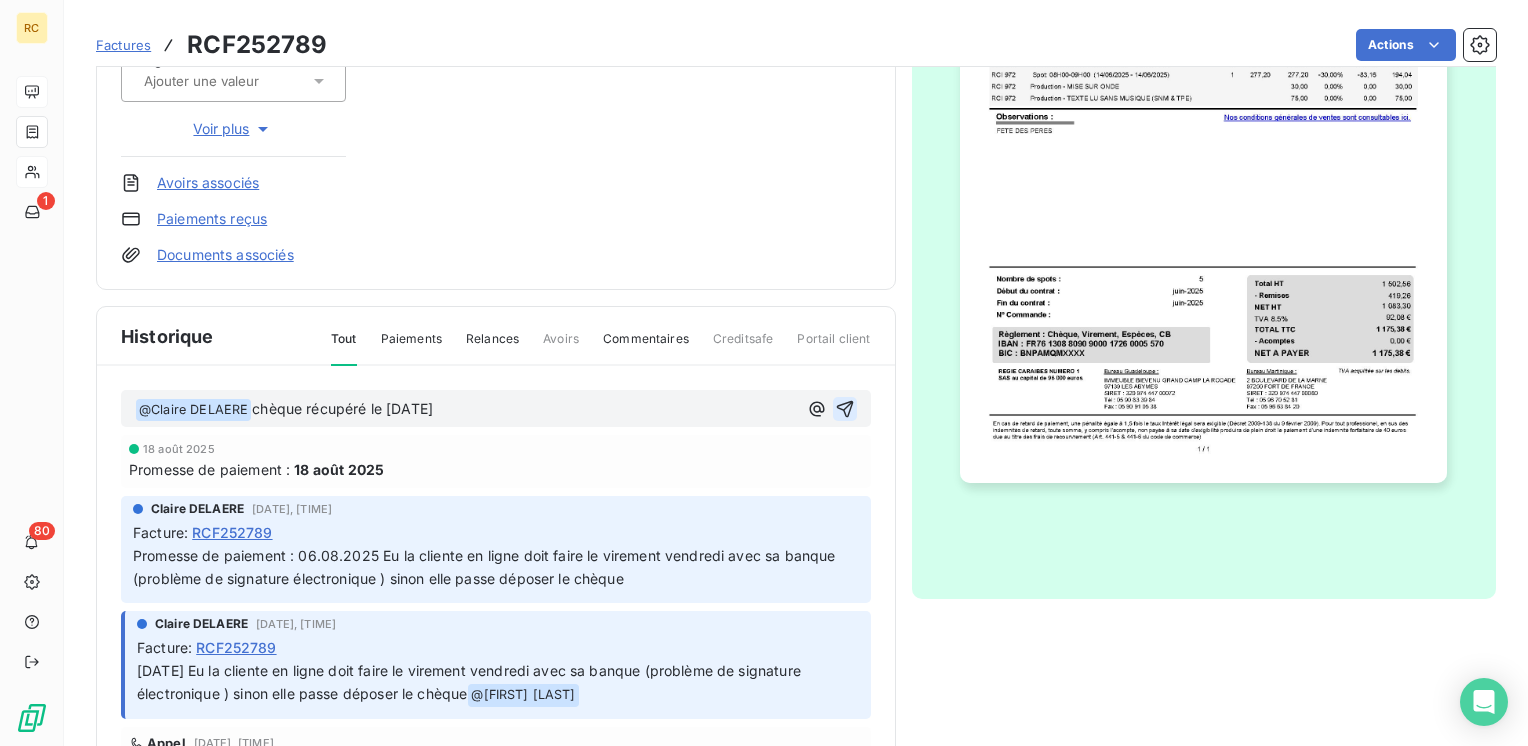 click 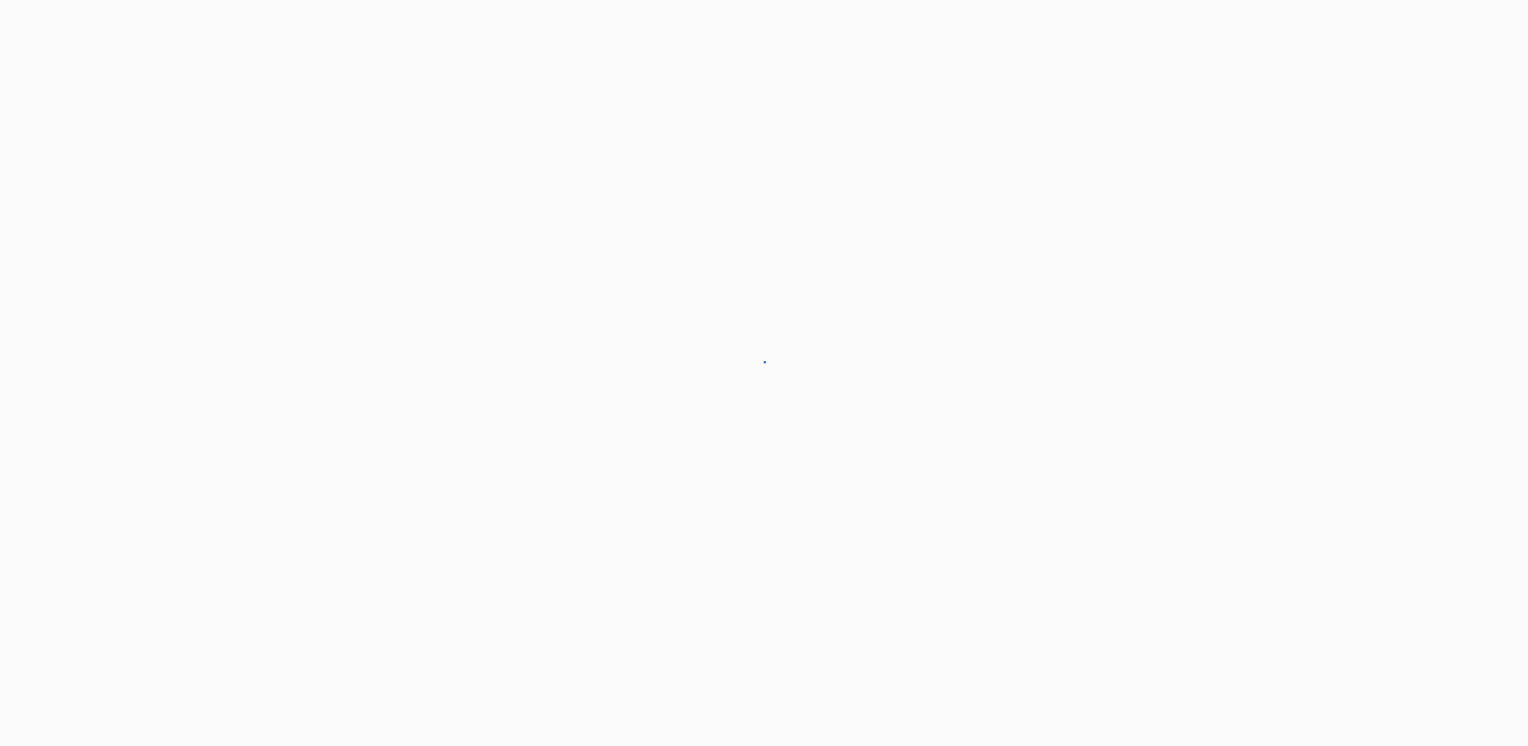 scroll, scrollTop: 0, scrollLeft: 0, axis: both 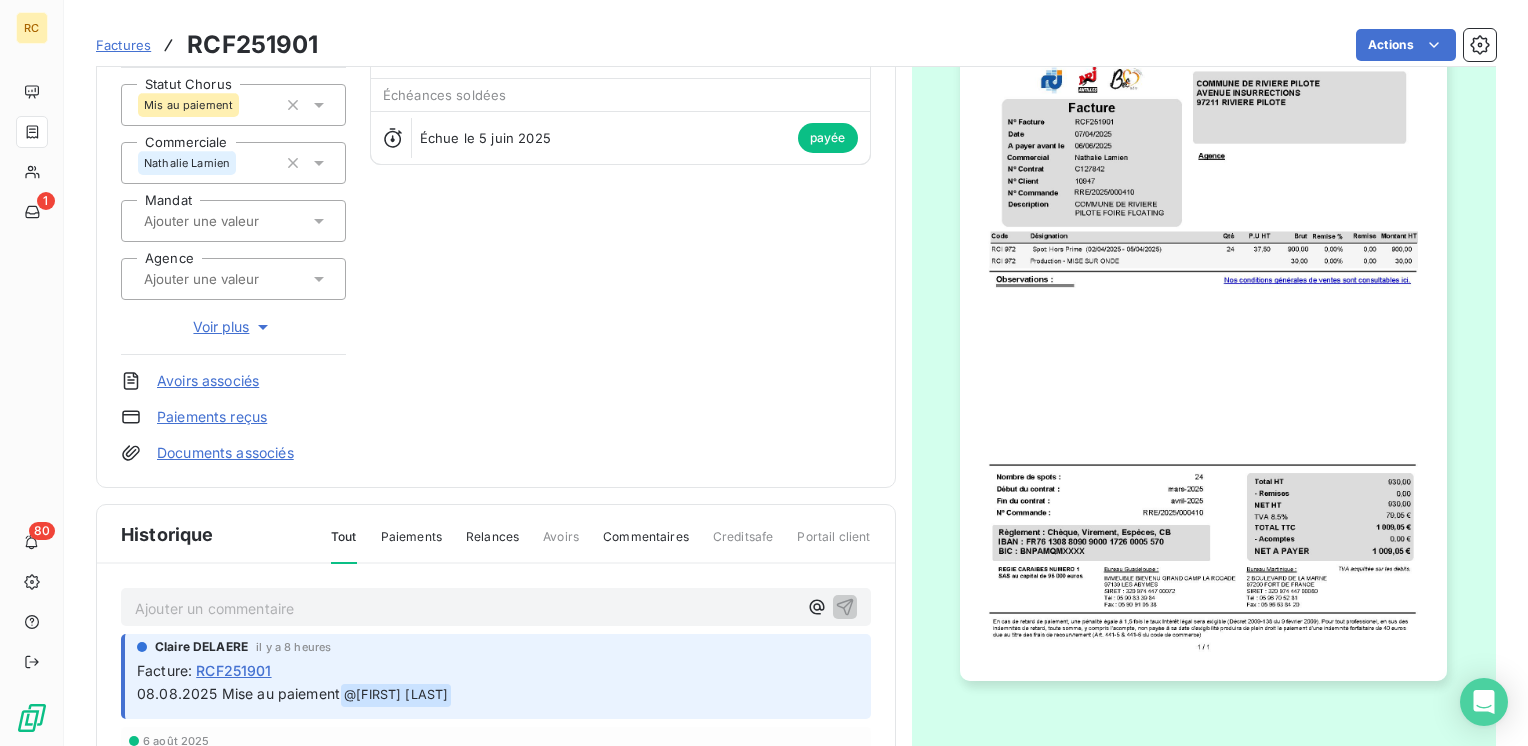 click on "RCF251901" at bounding box center (233, 670) 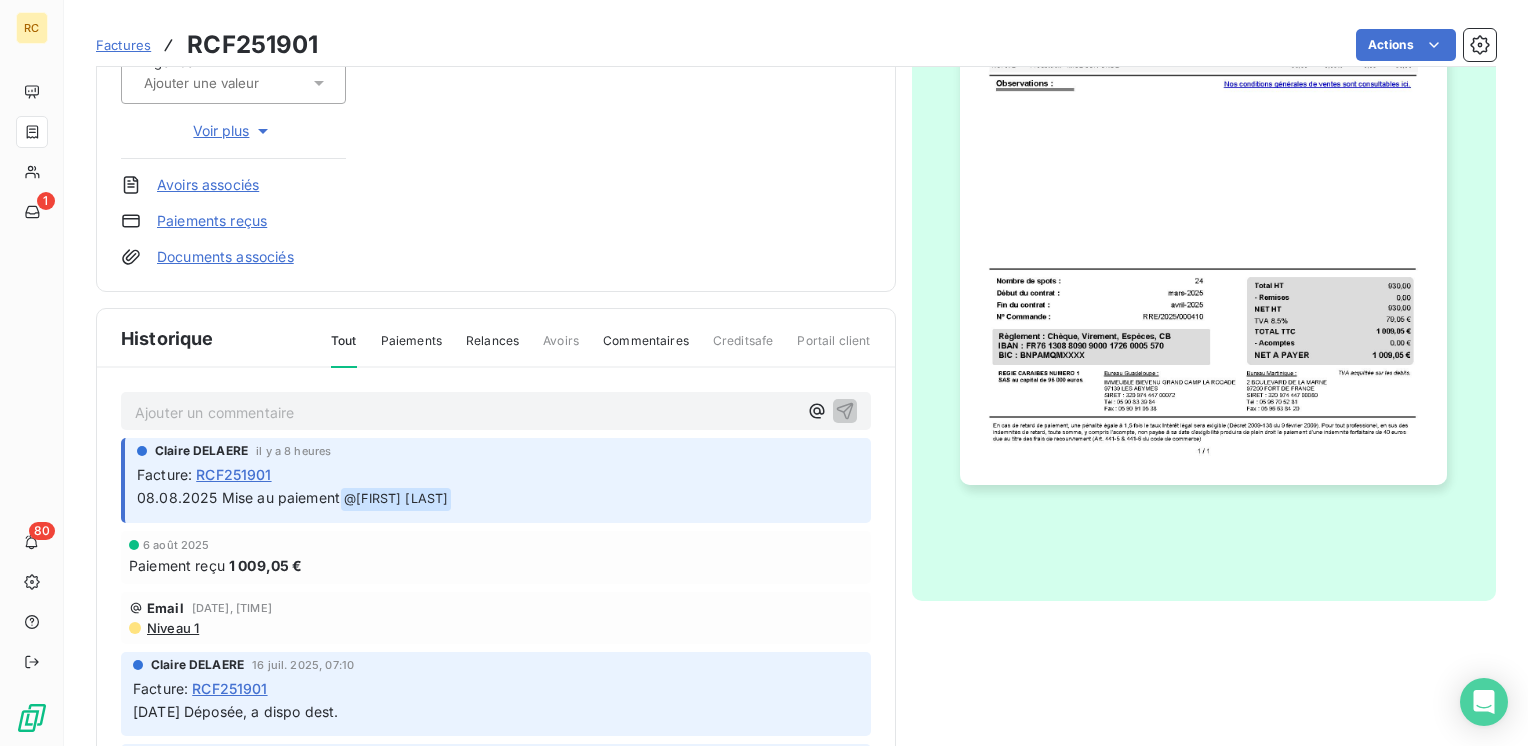 scroll, scrollTop: 402, scrollLeft: 0, axis: vertical 